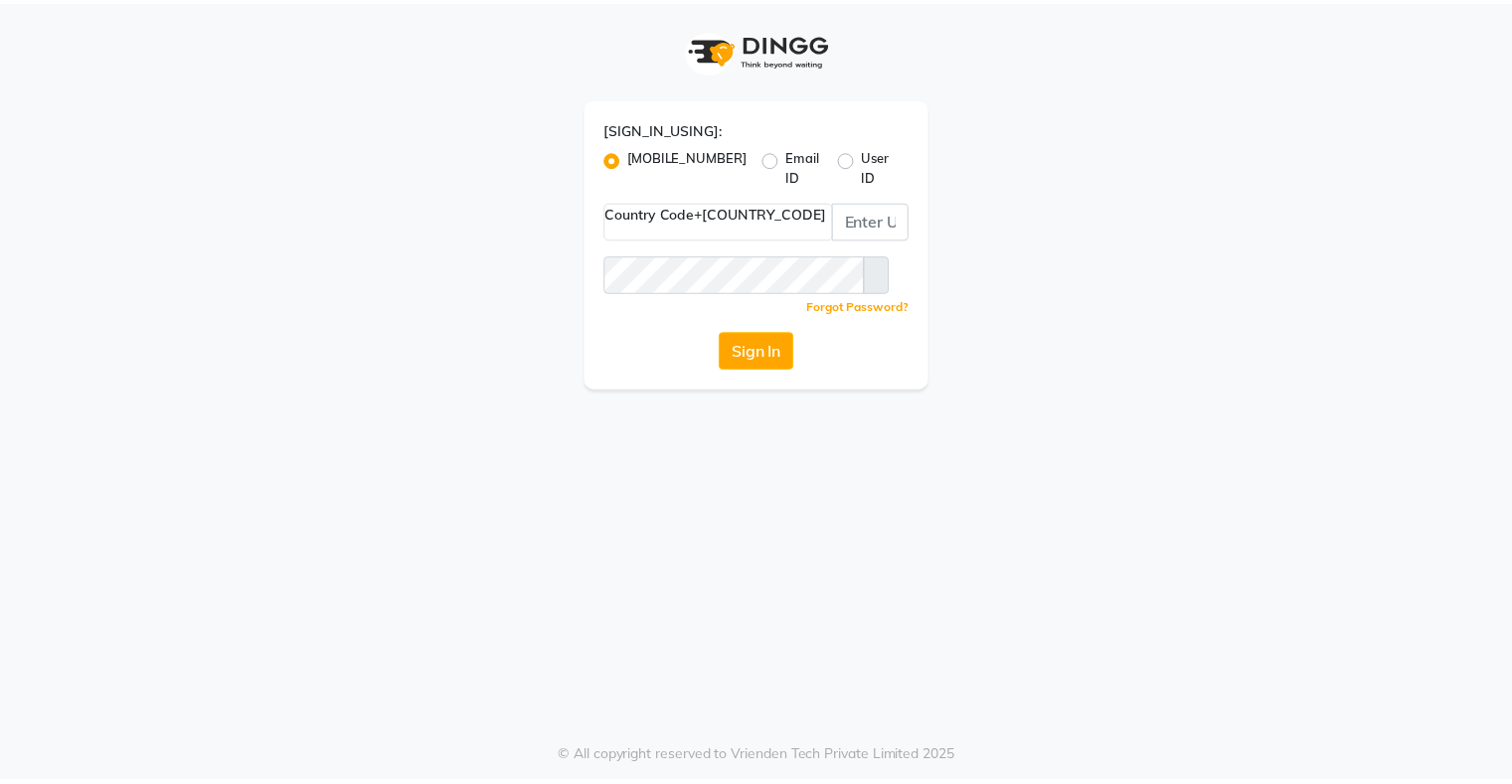 scroll, scrollTop: 0, scrollLeft: 0, axis: both 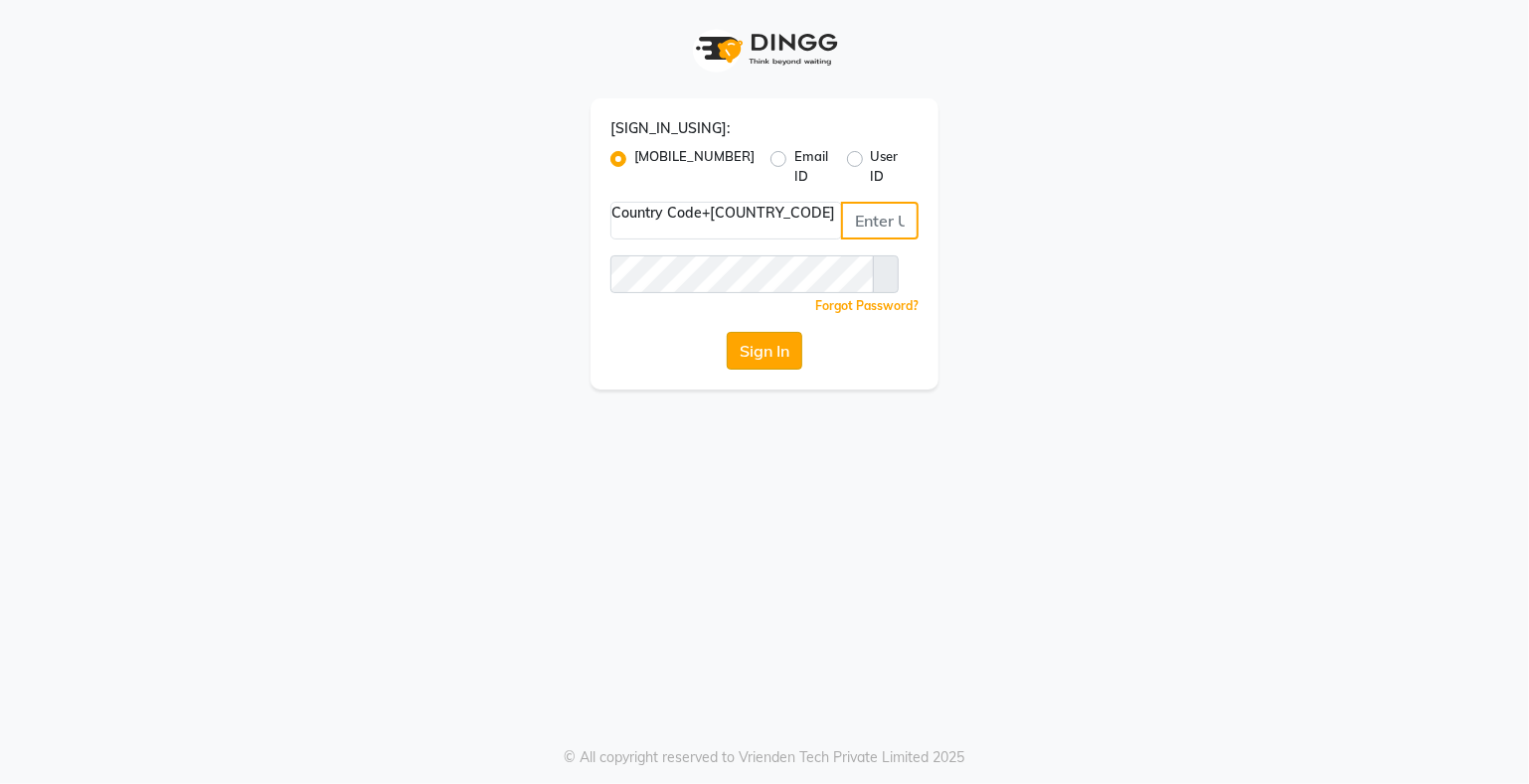 type on "[PHONE]" 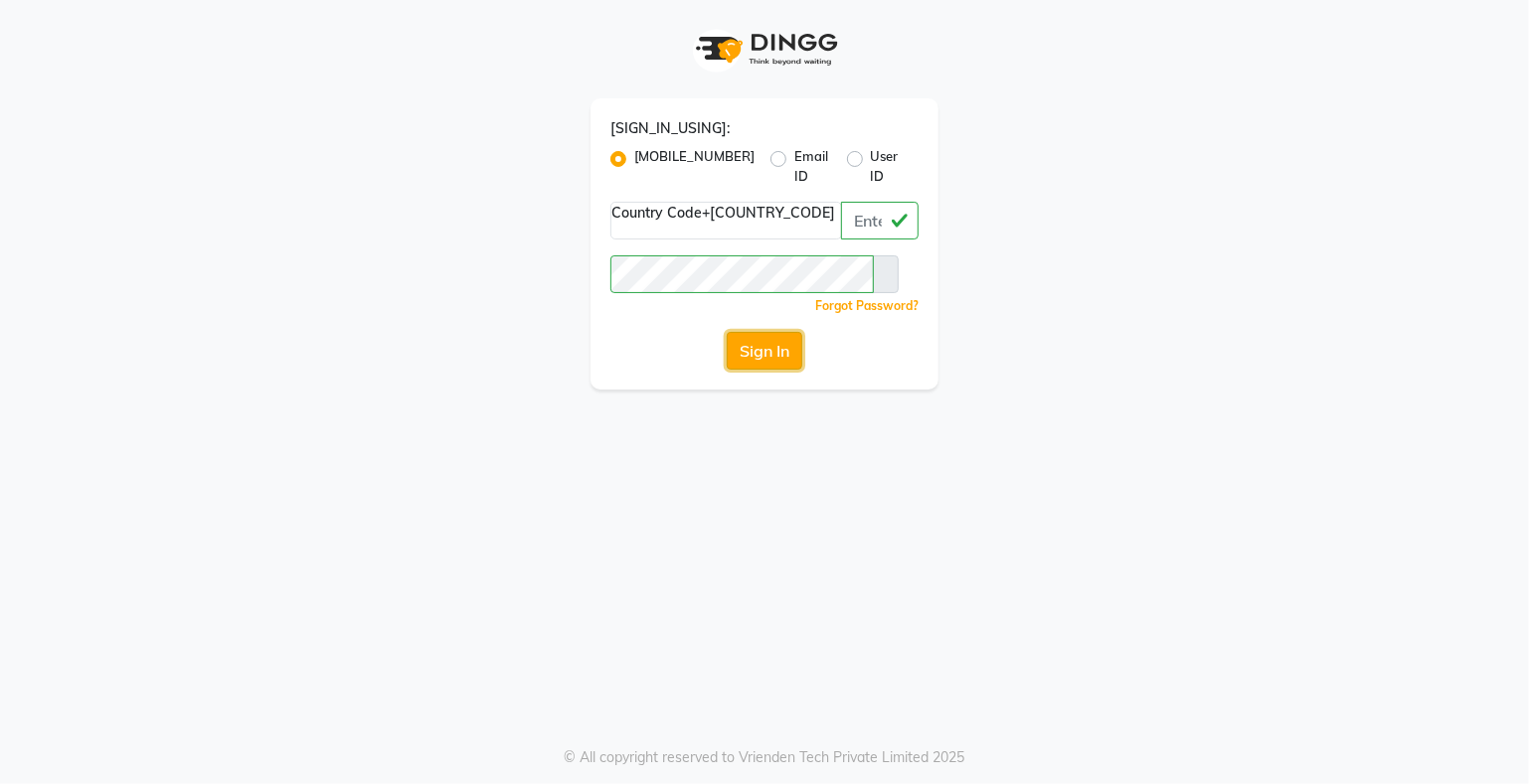 click on "Sign In" at bounding box center (764, 351) 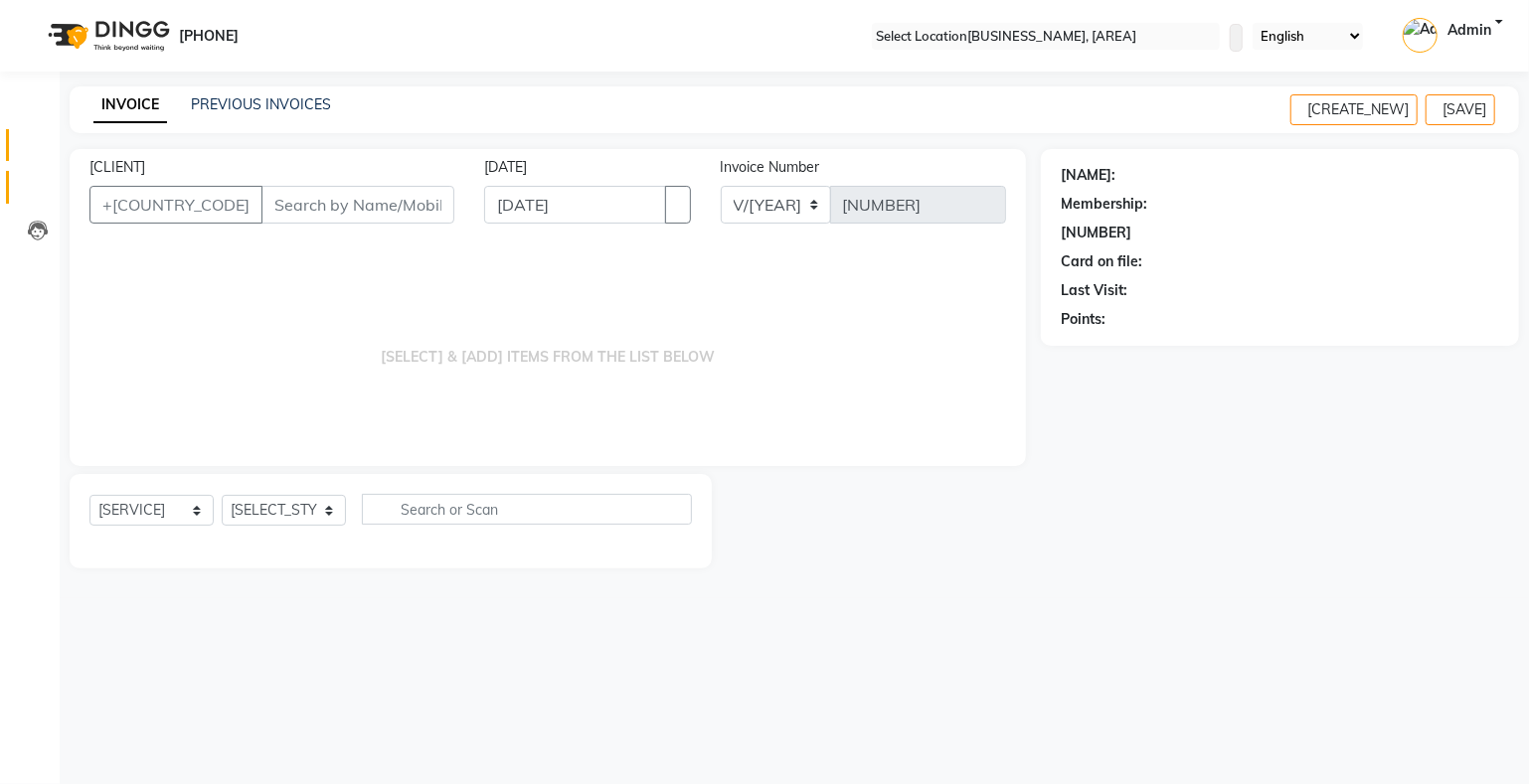 click at bounding box center (38, 192) 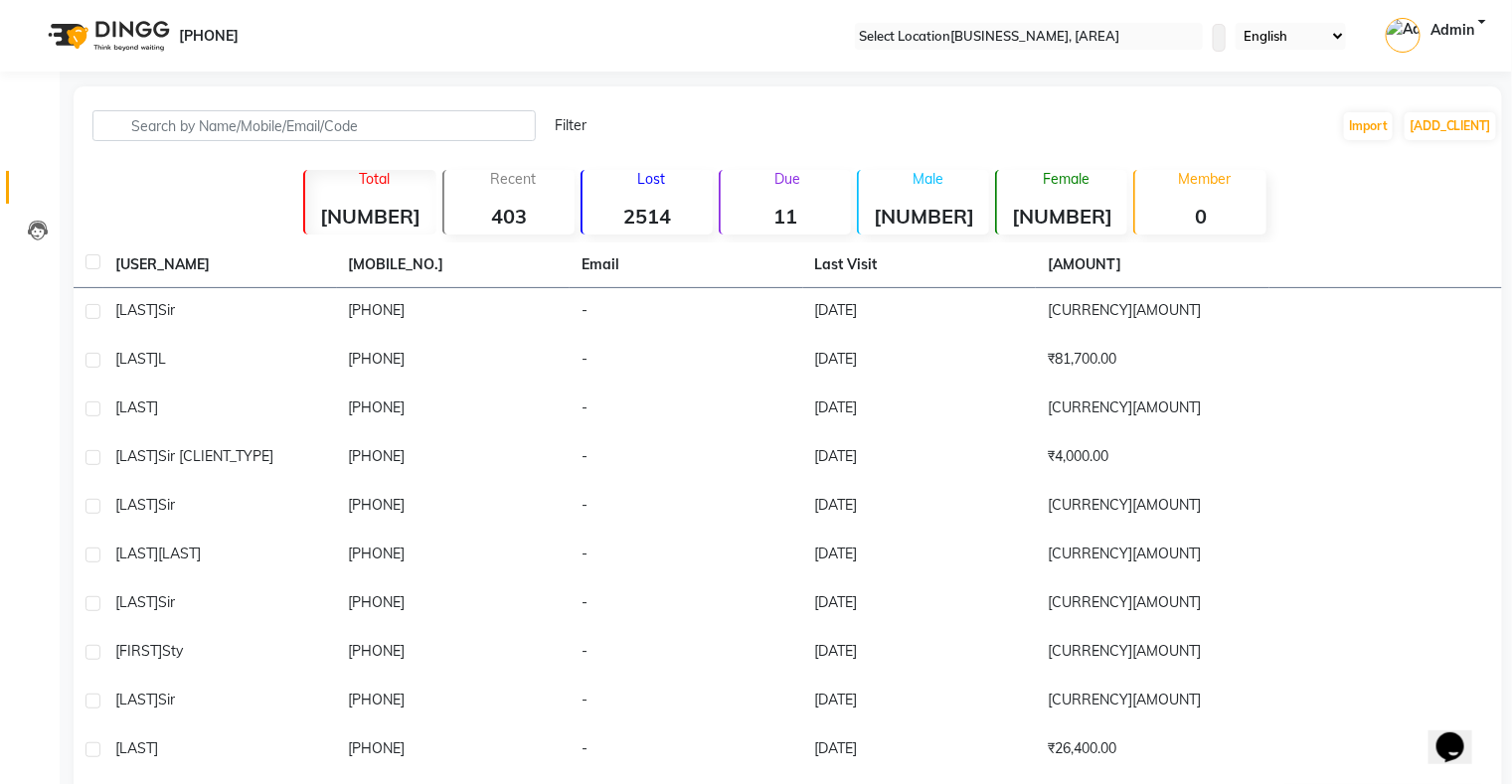 scroll, scrollTop: 0, scrollLeft: 0, axis: both 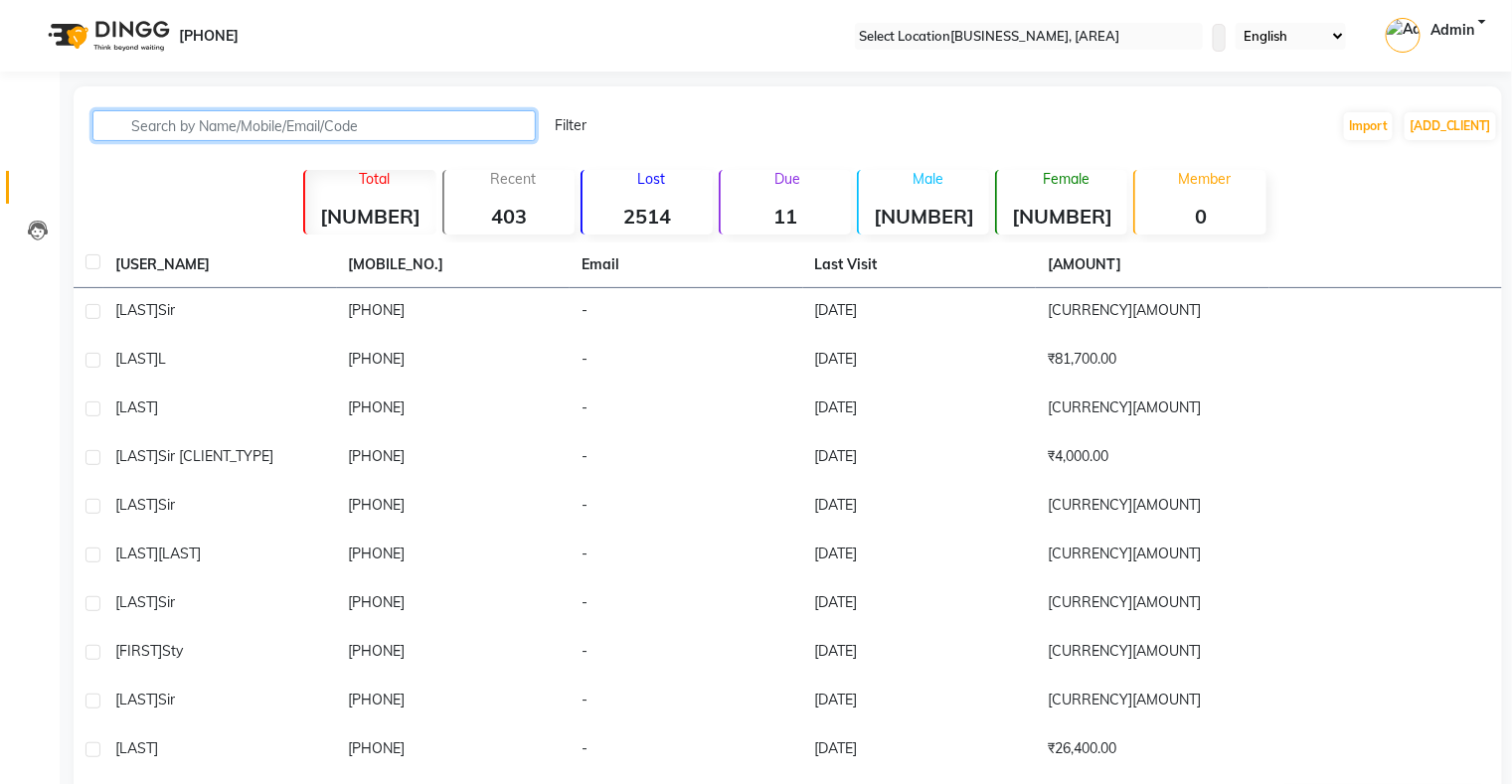click at bounding box center [314, 125] 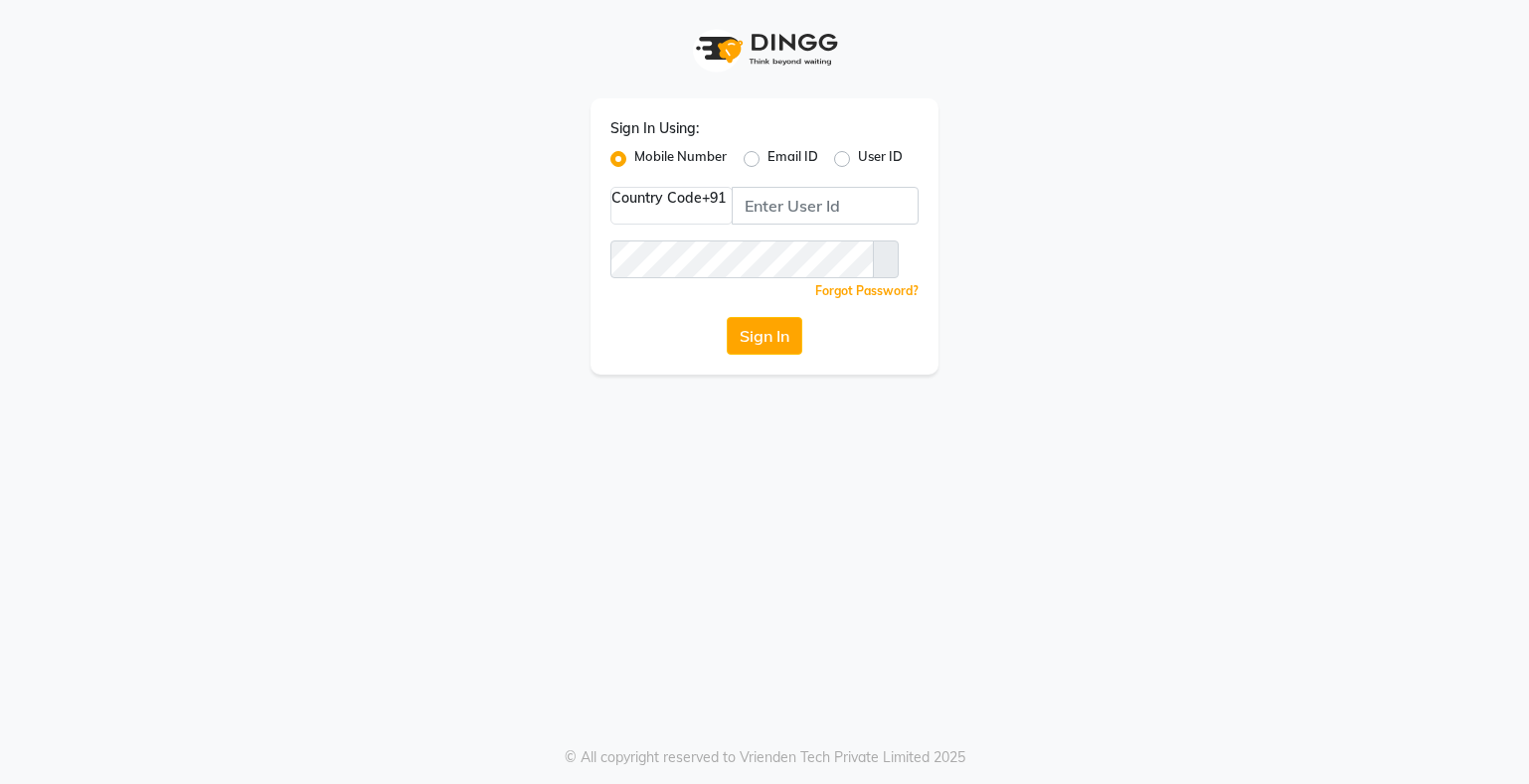 scroll, scrollTop: 0, scrollLeft: 0, axis: both 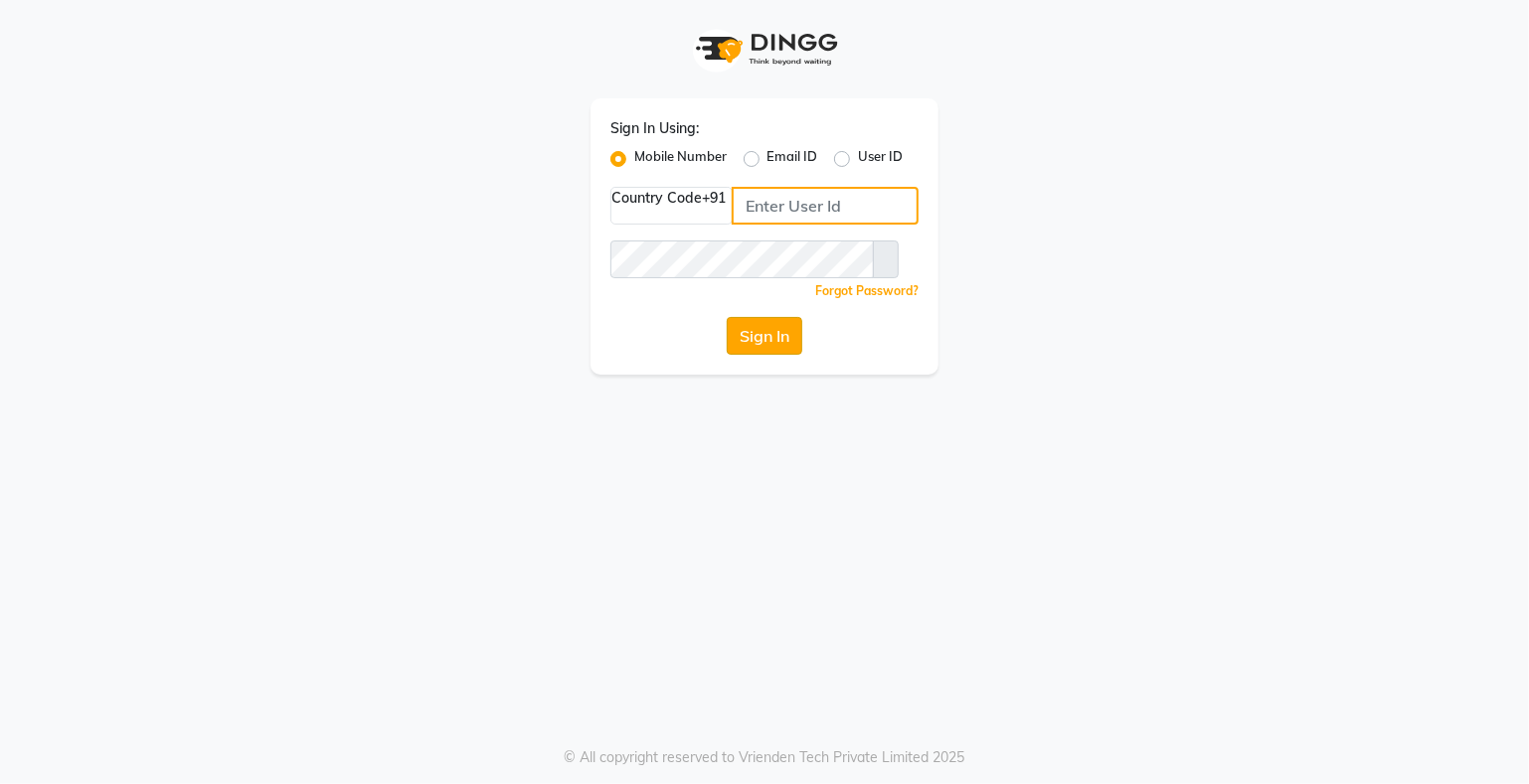 type on "[PHONE]" 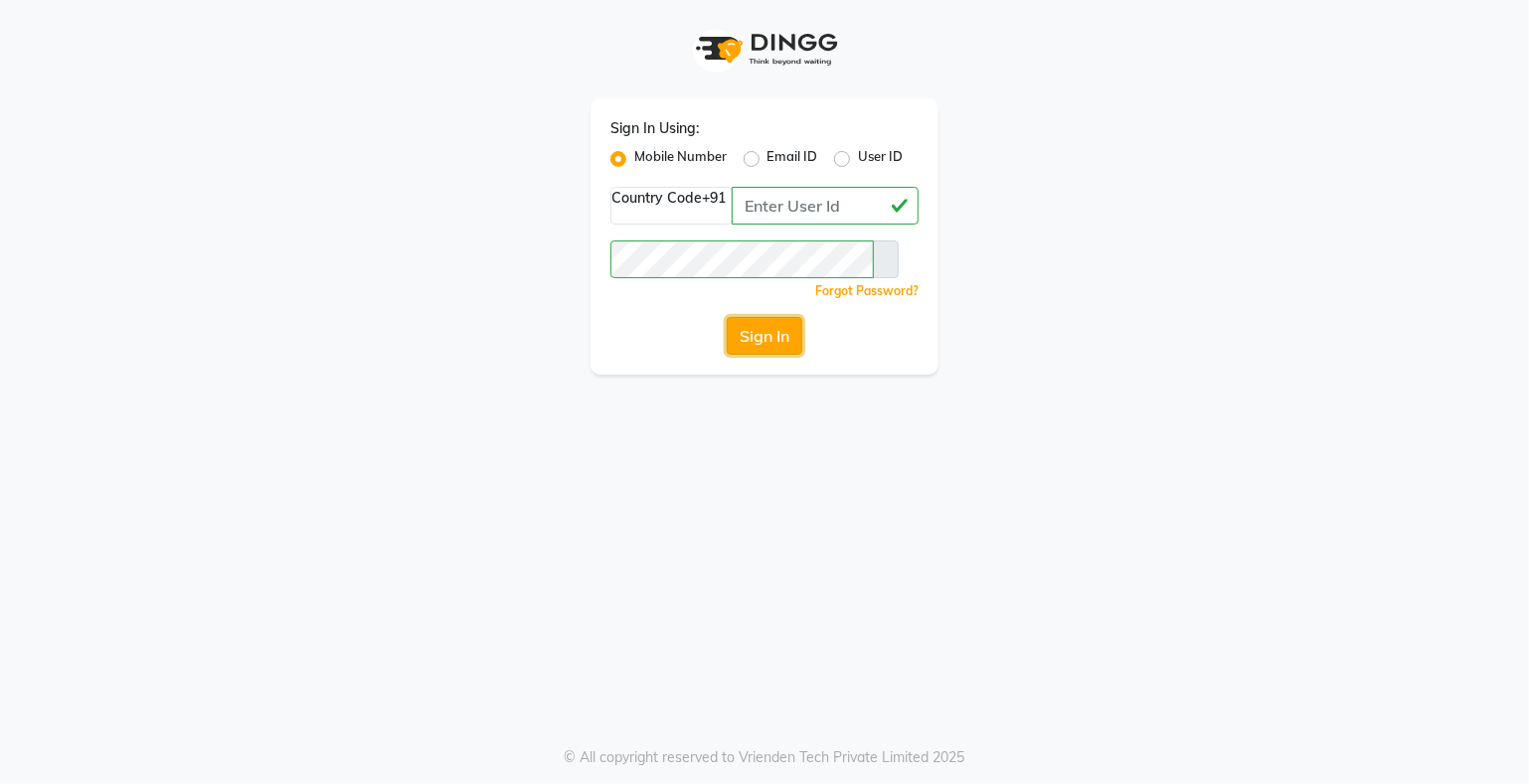 click on "Sign In" at bounding box center [764, 336] 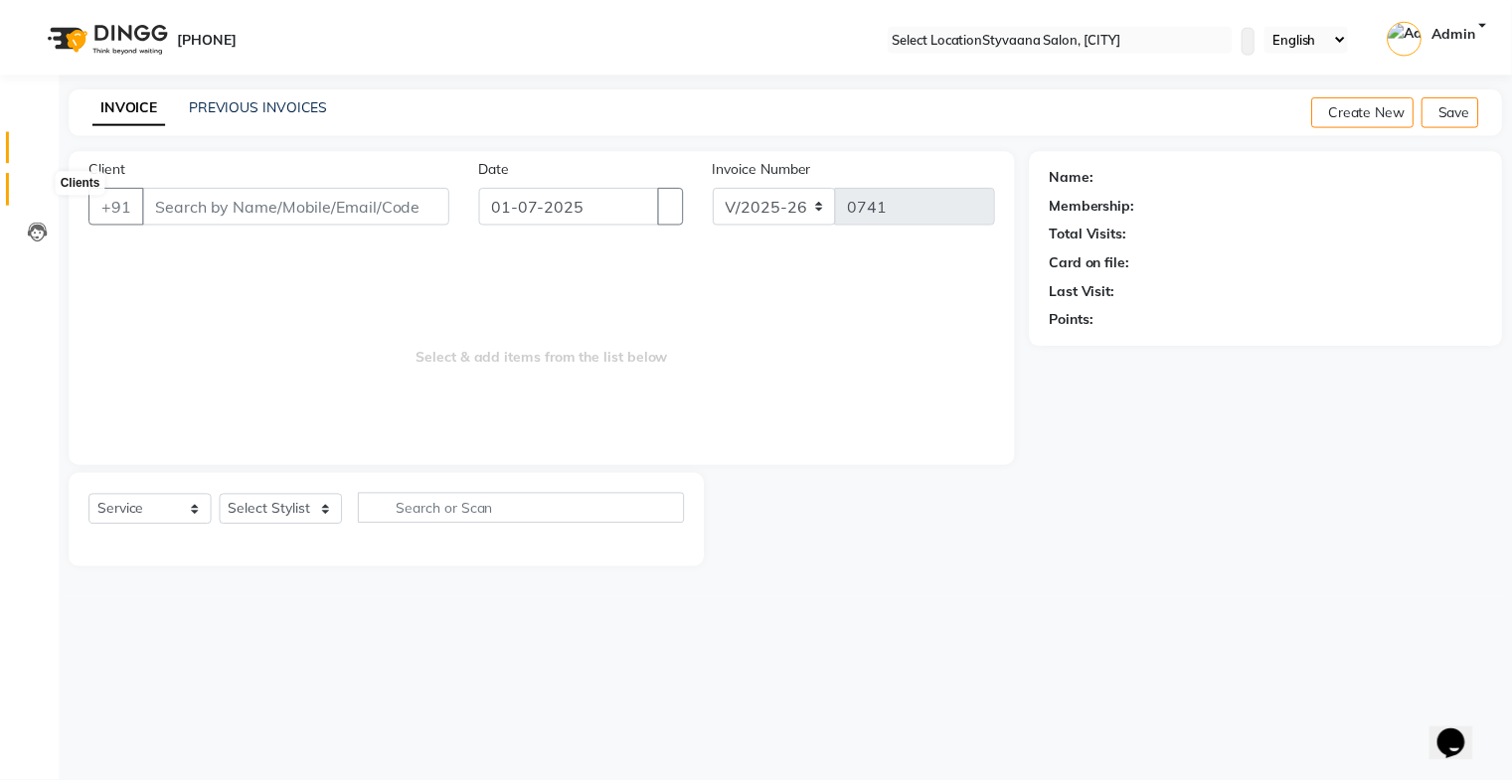scroll, scrollTop: 0, scrollLeft: 0, axis: both 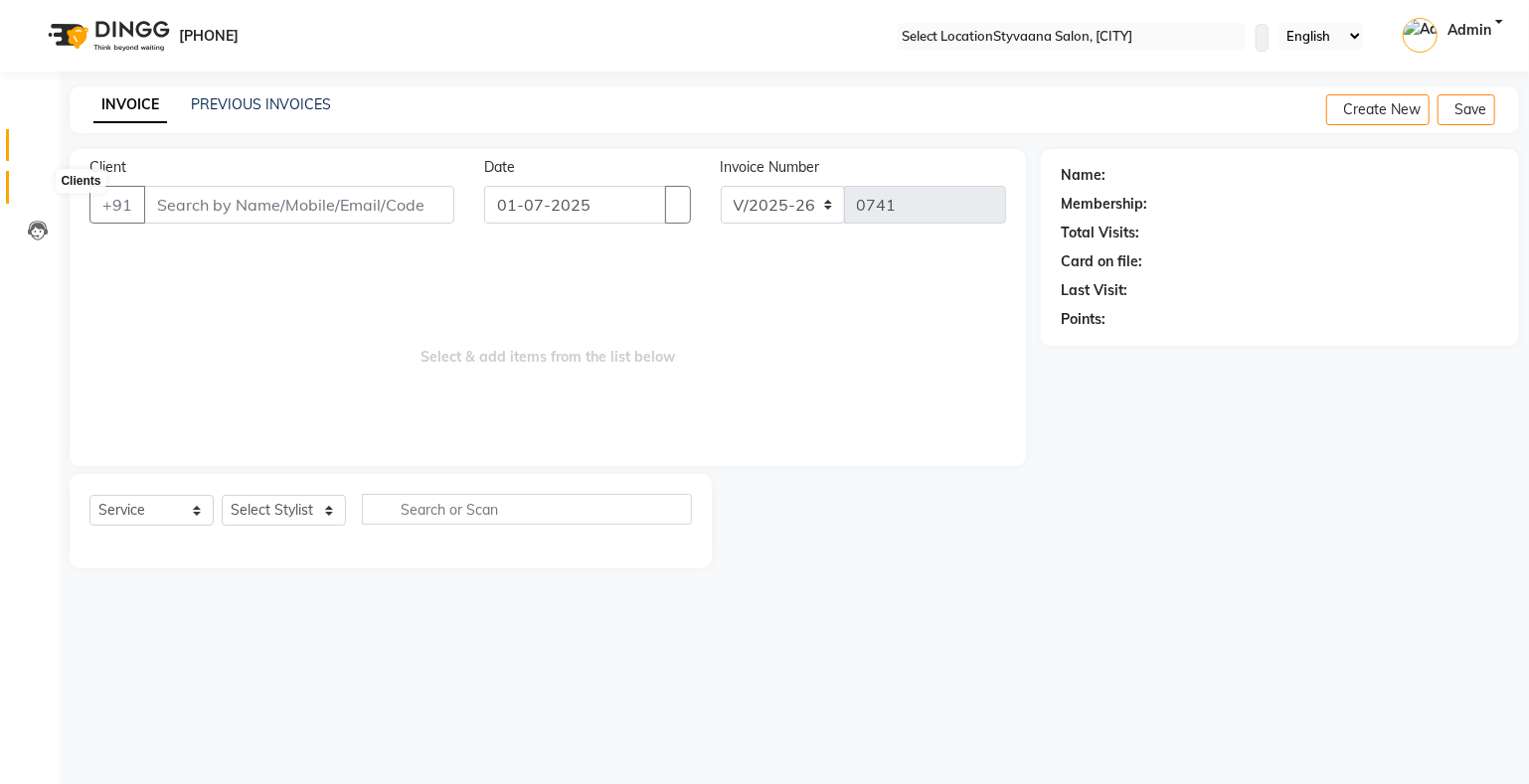 click at bounding box center [37, 192] 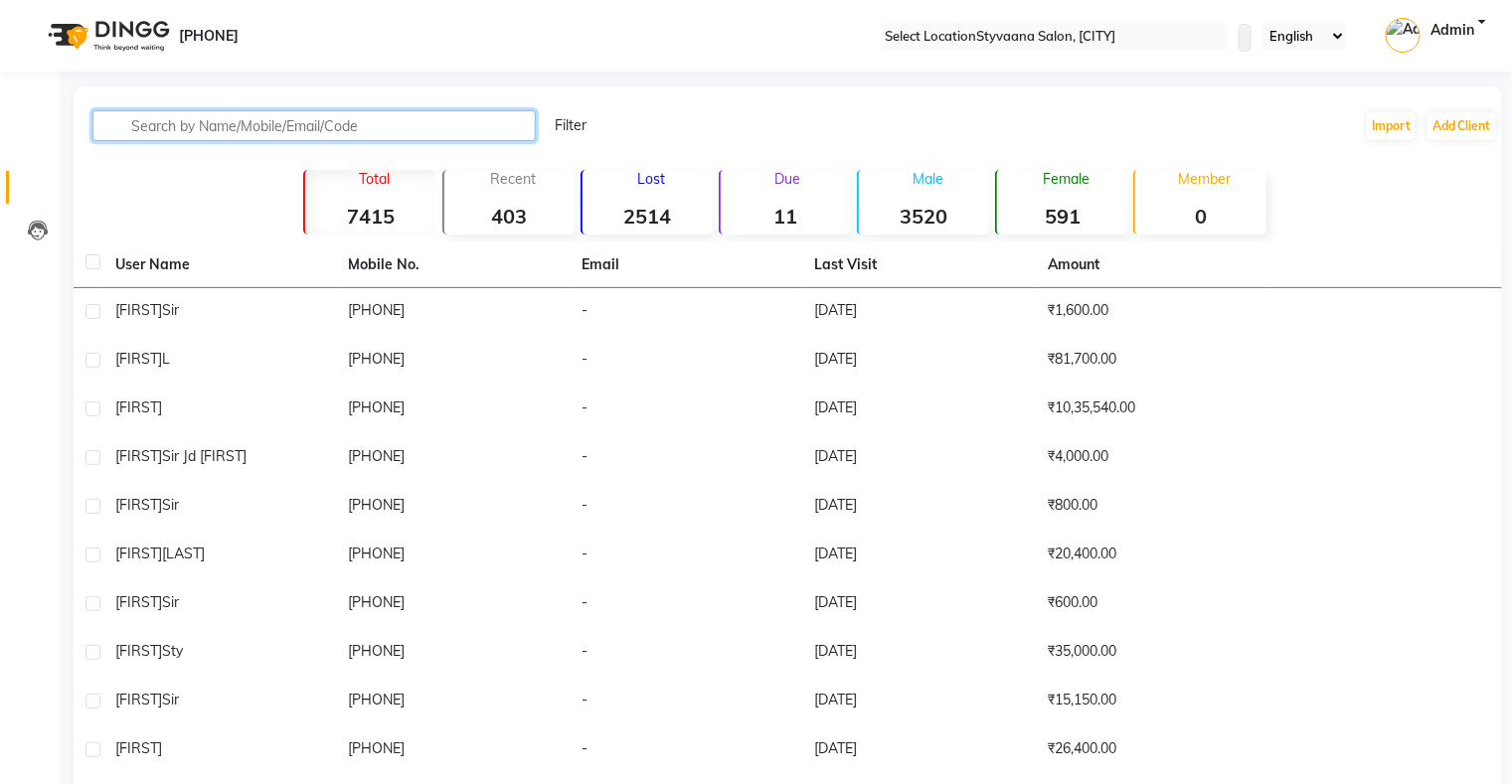 click at bounding box center [314, 125] 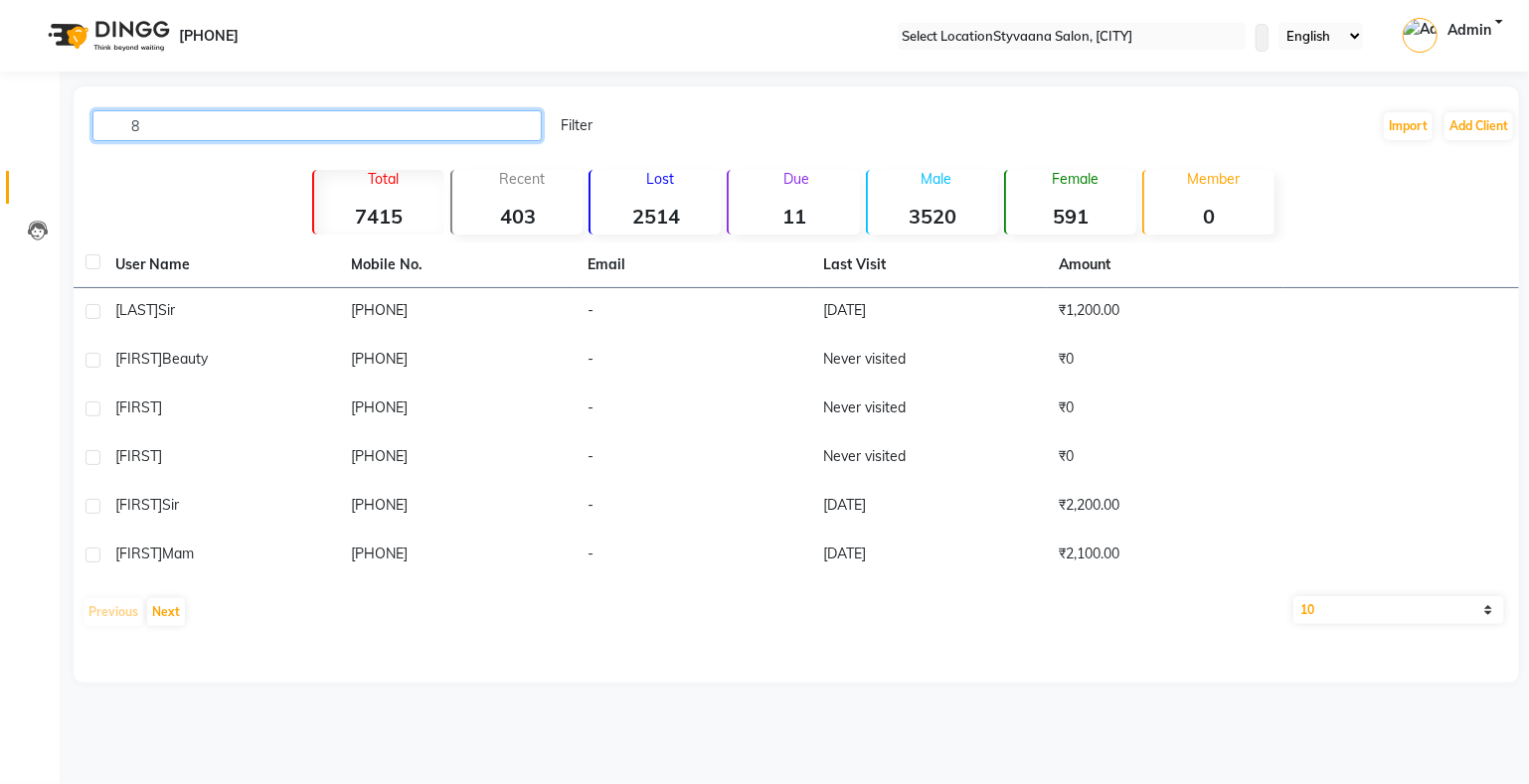 type 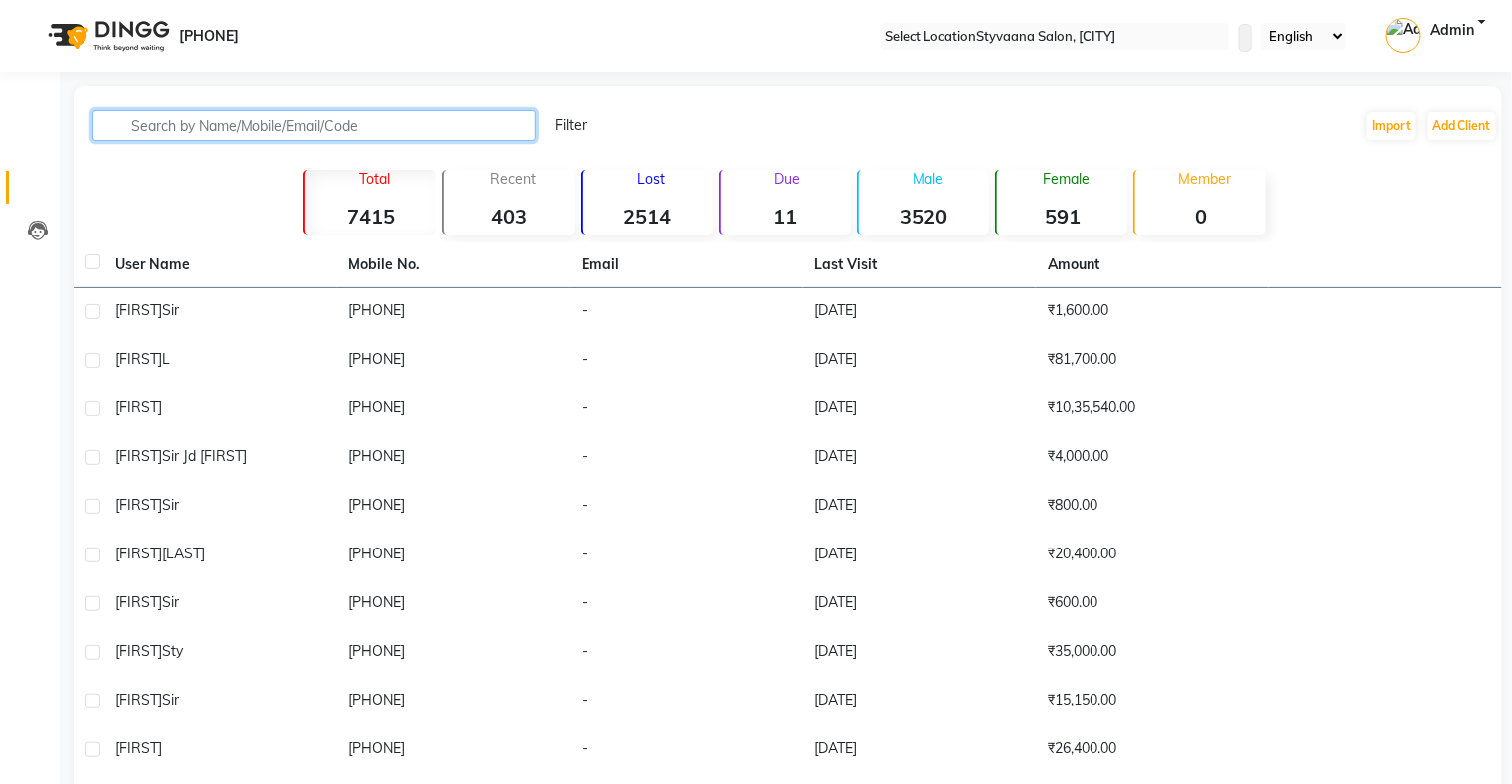 click at bounding box center (314, 125) 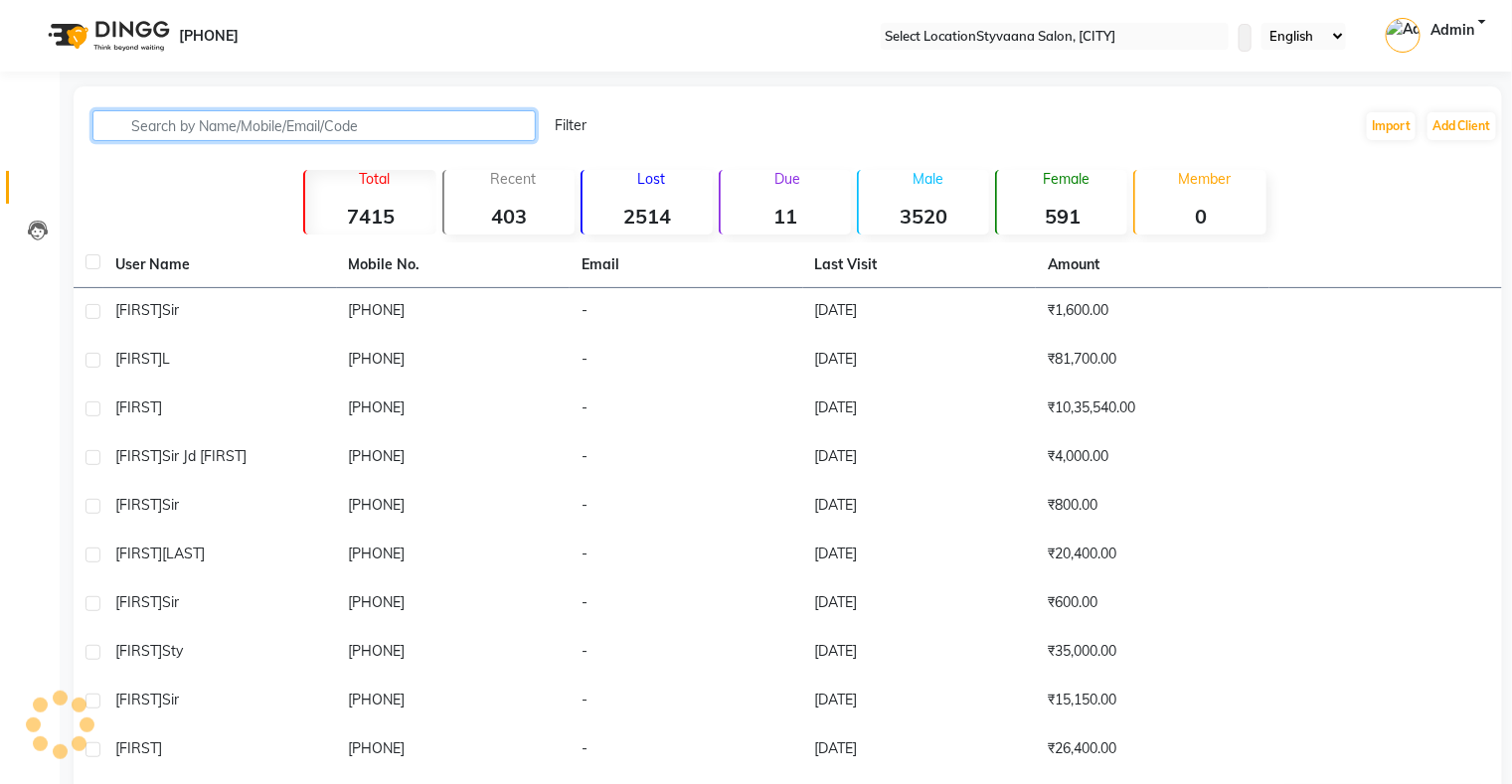 click at bounding box center [314, 125] 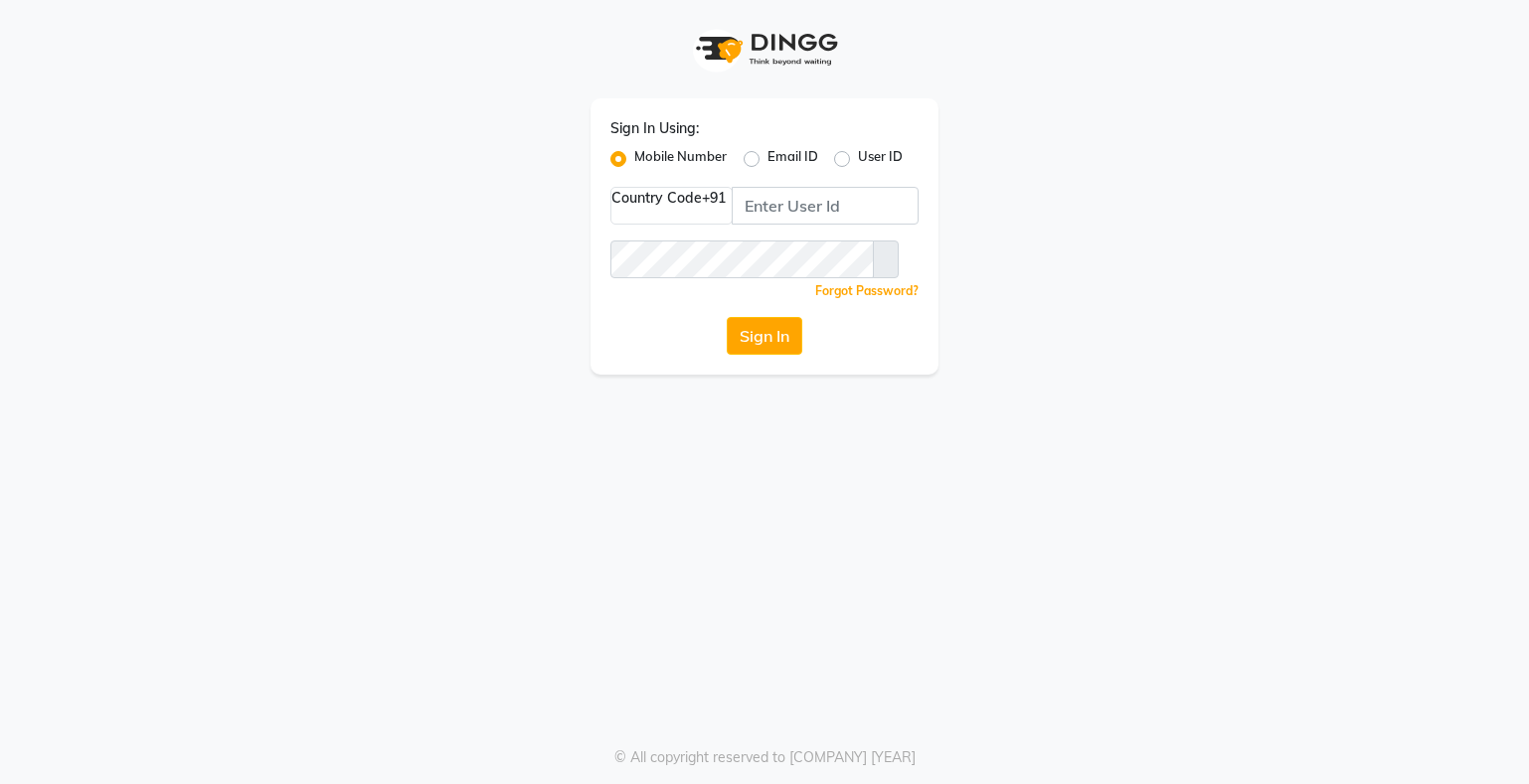 scroll, scrollTop: 0, scrollLeft: 0, axis: both 